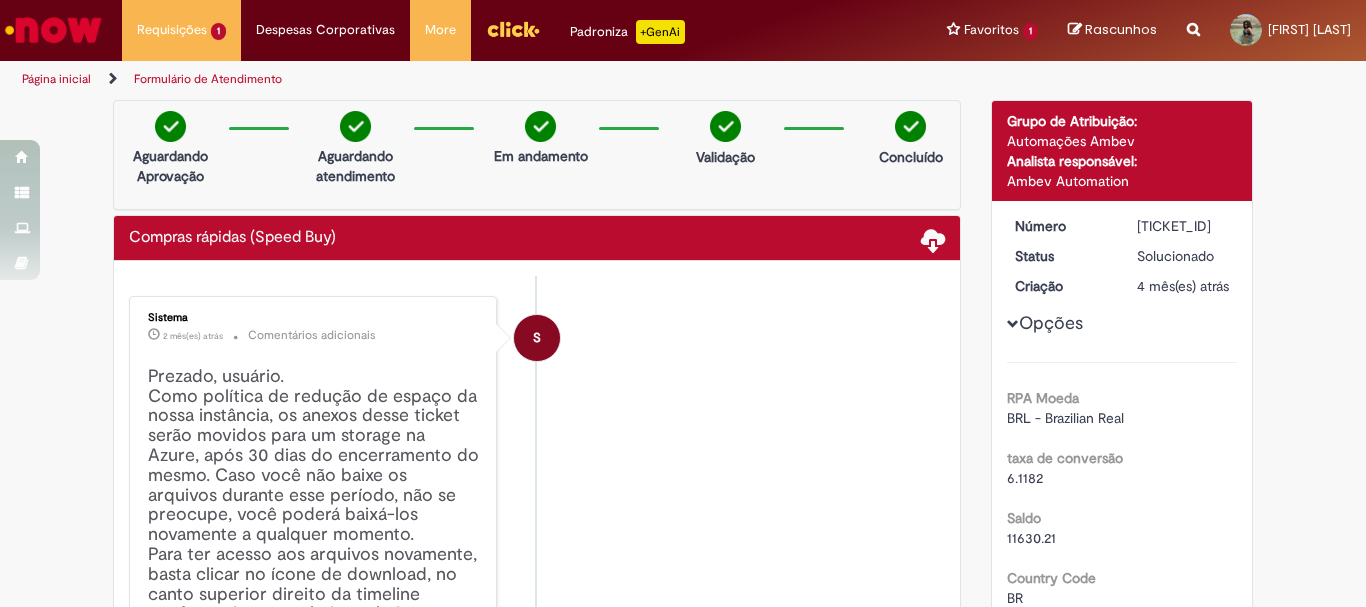 scroll, scrollTop: 0, scrollLeft: 0, axis: both 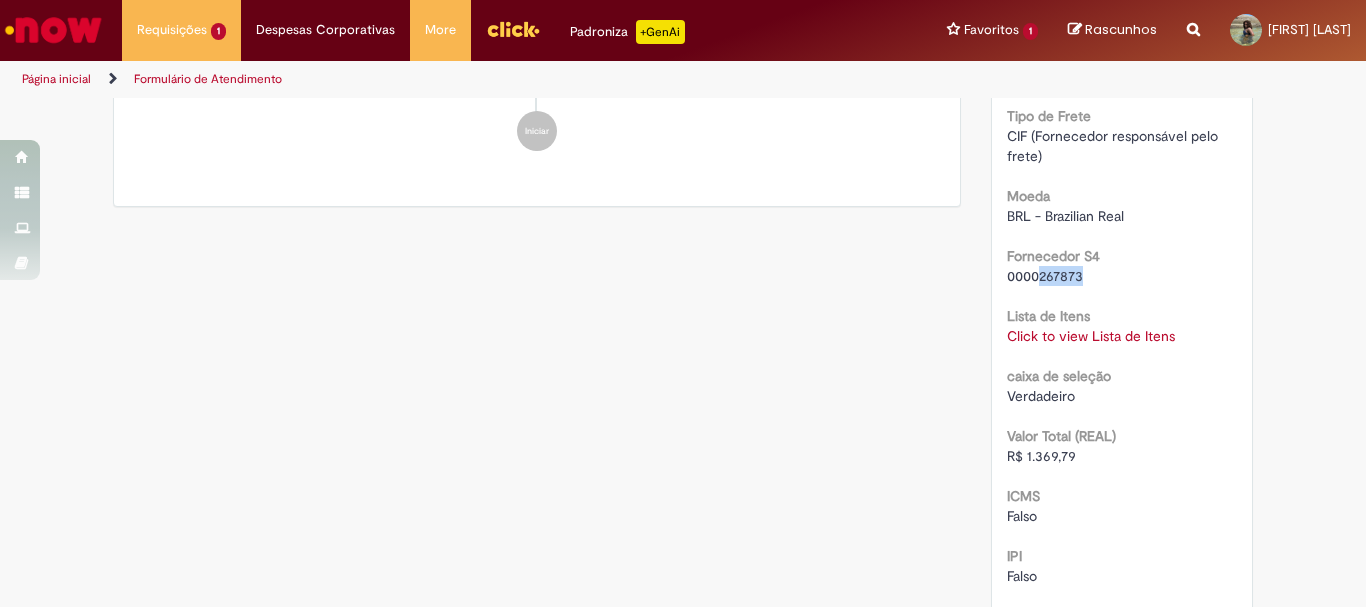 click on "Página inicial" at bounding box center [56, 79] 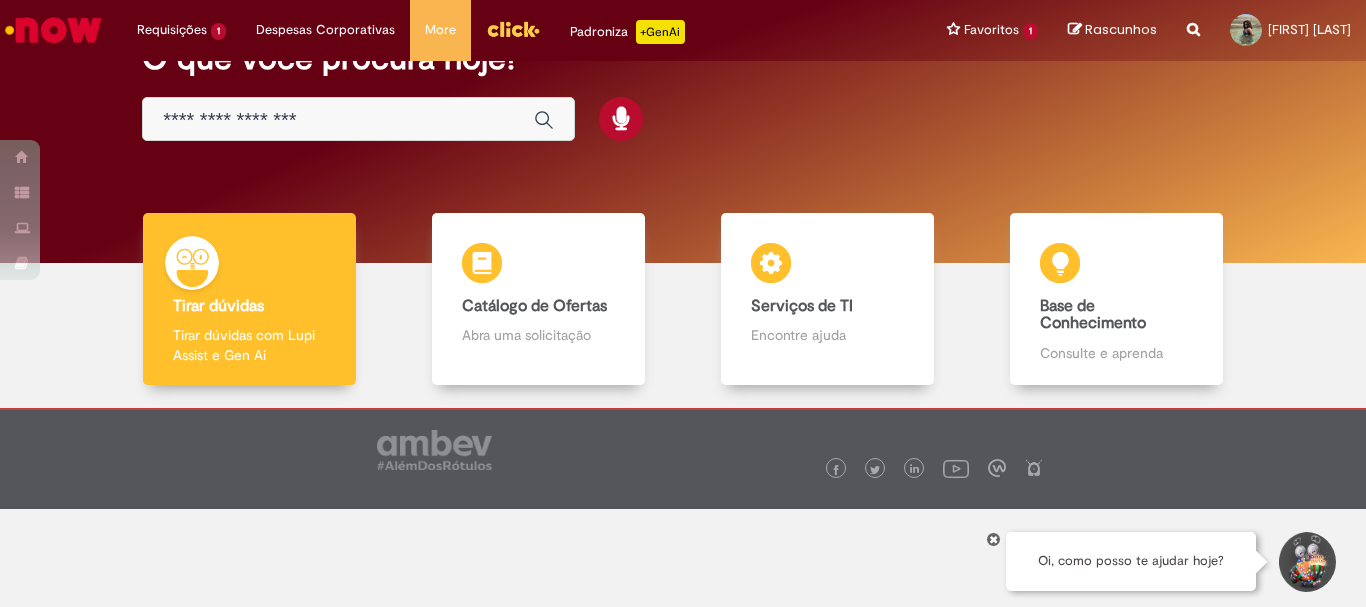 scroll, scrollTop: 0, scrollLeft: 0, axis: both 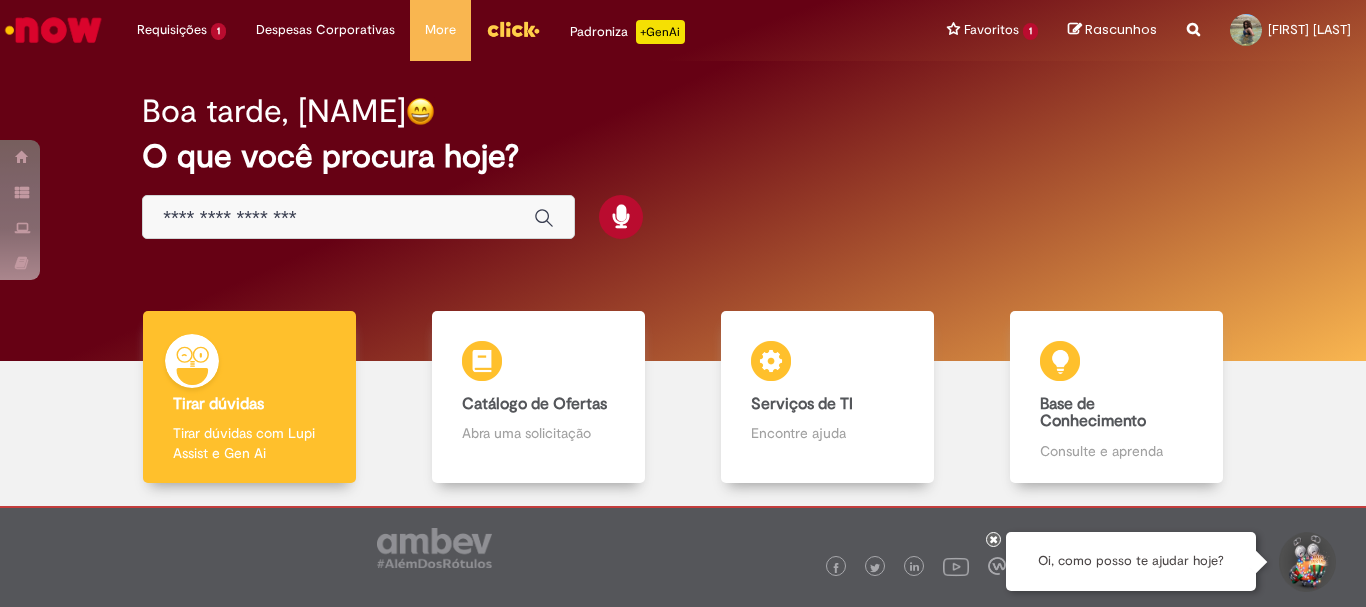 click at bounding box center [358, 217] 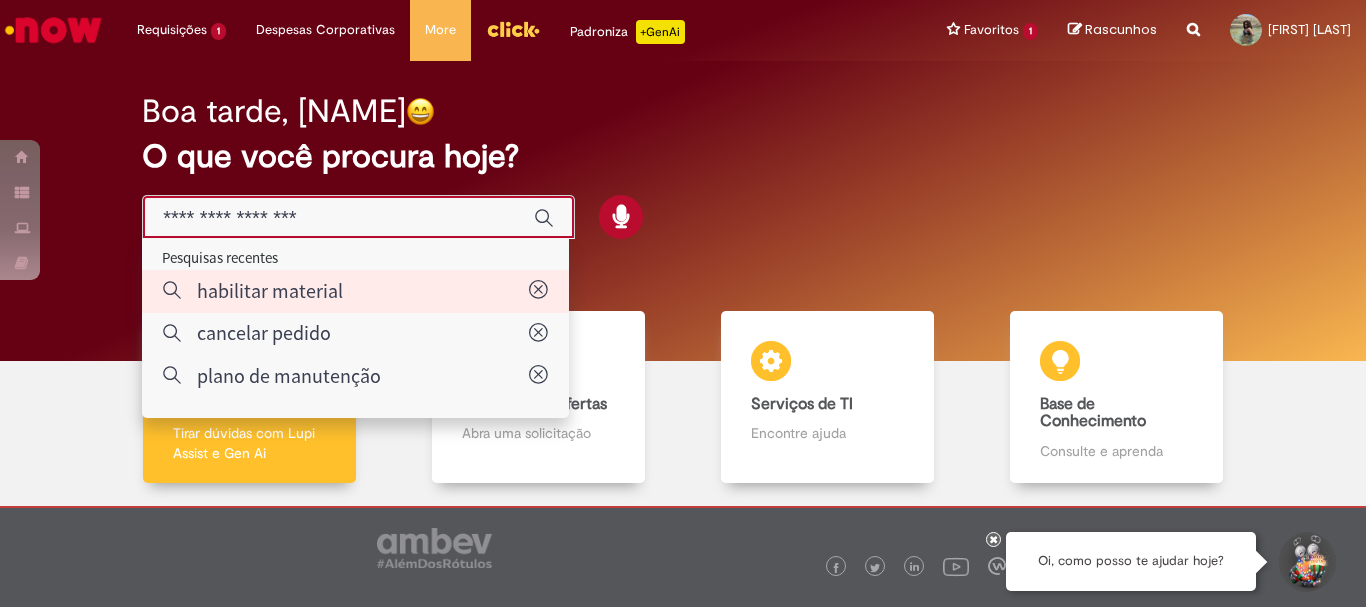 type on "**********" 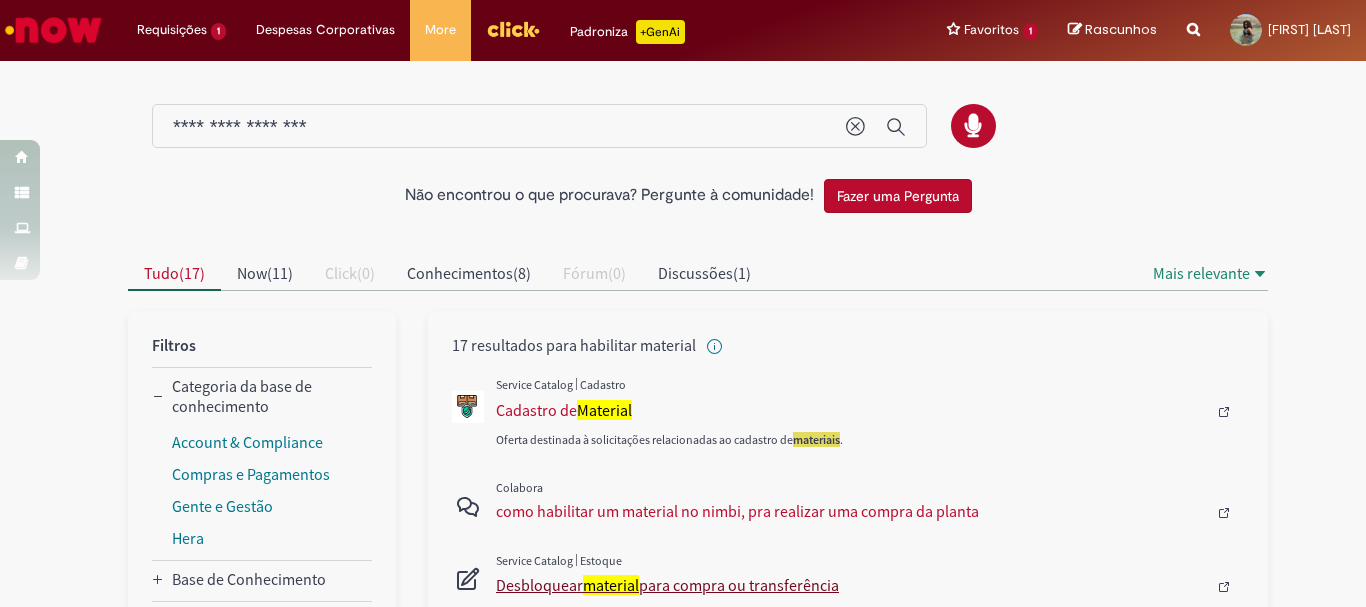 scroll, scrollTop: 200, scrollLeft: 0, axis: vertical 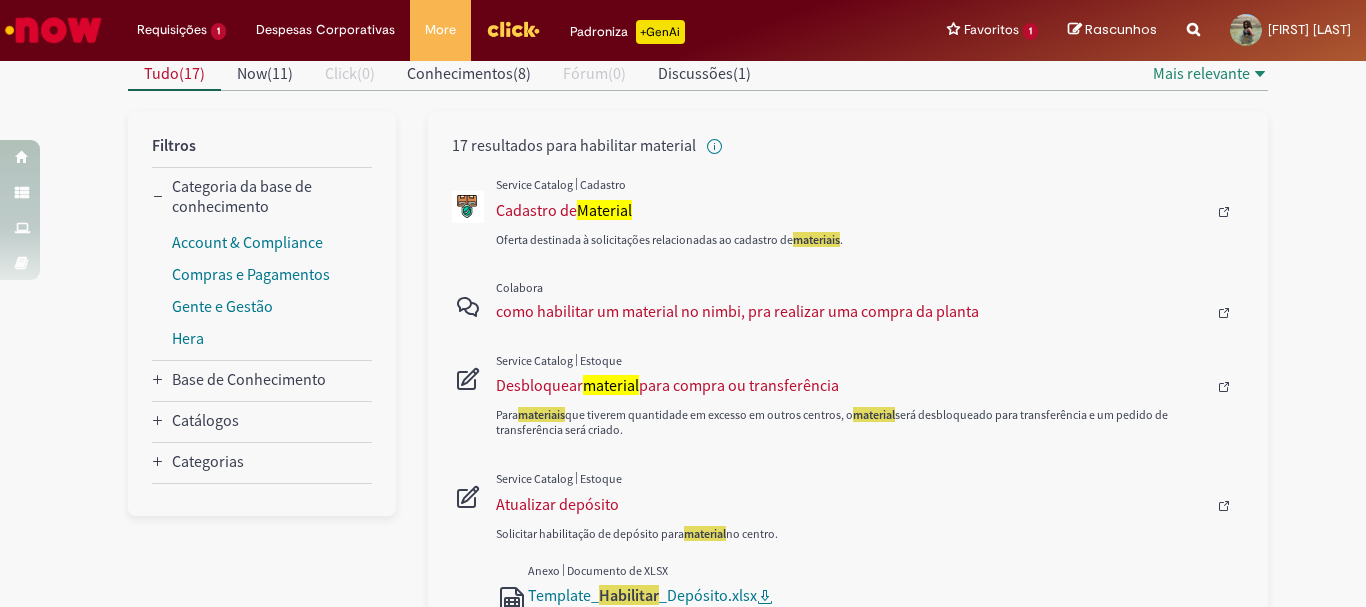 click at bounding box center (870, 212) 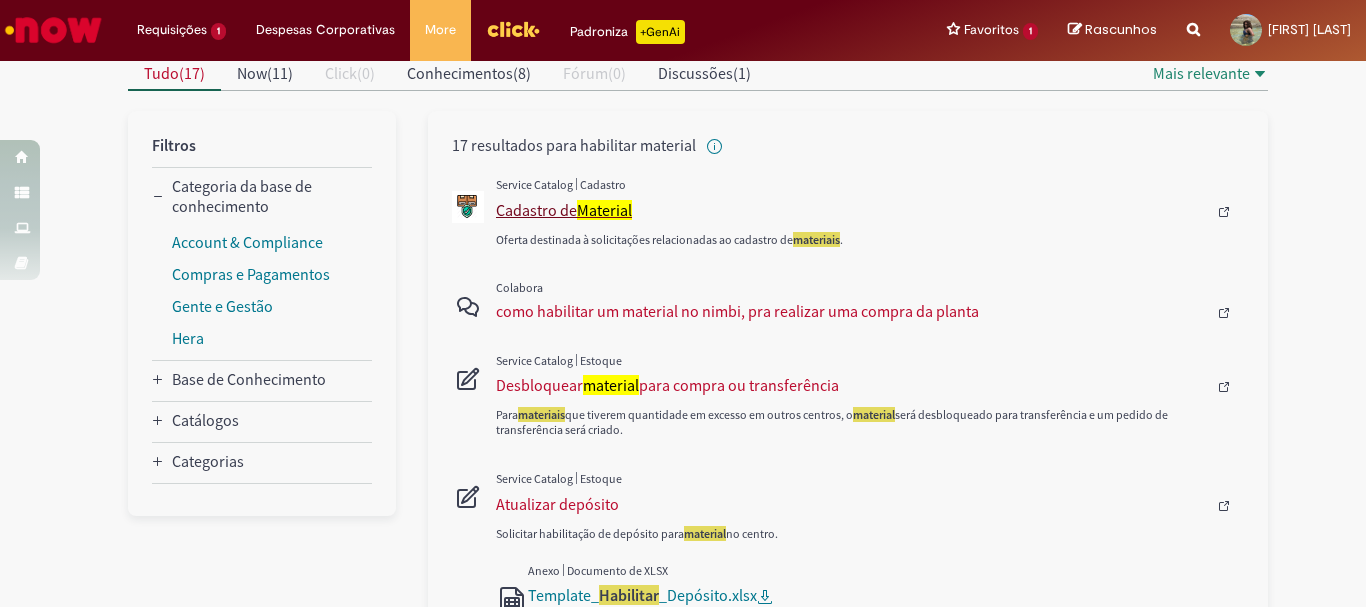 click on "Cadastro de  Material" at bounding box center (851, 210) 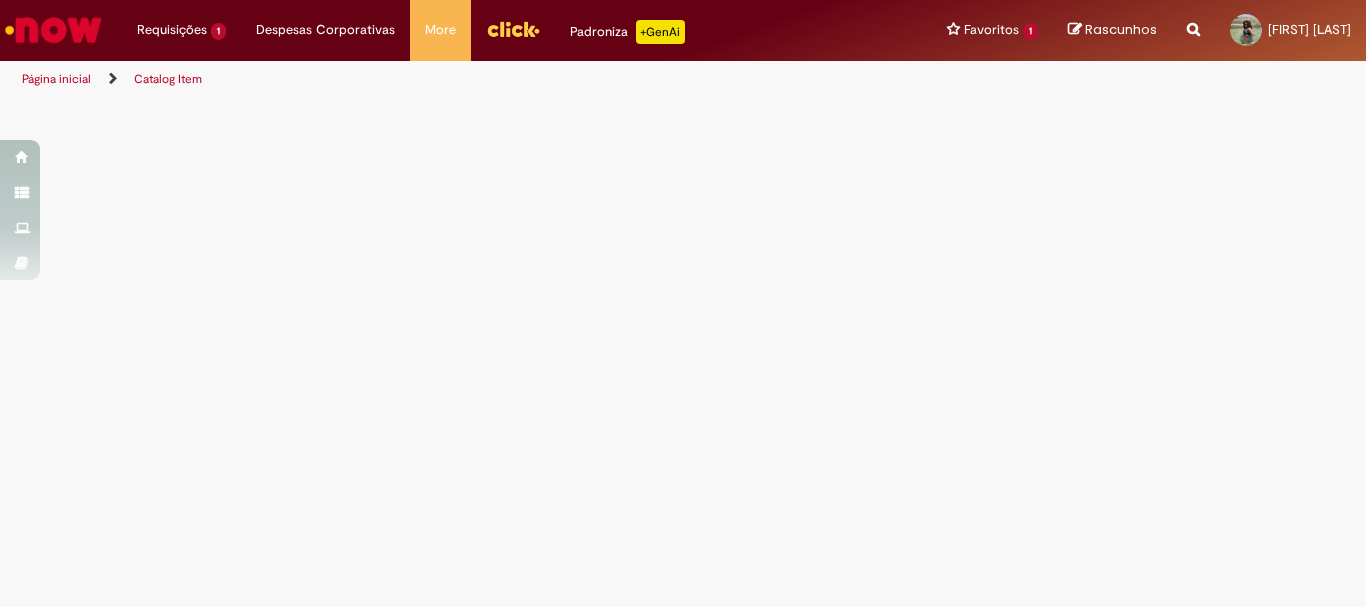 scroll, scrollTop: 0, scrollLeft: 0, axis: both 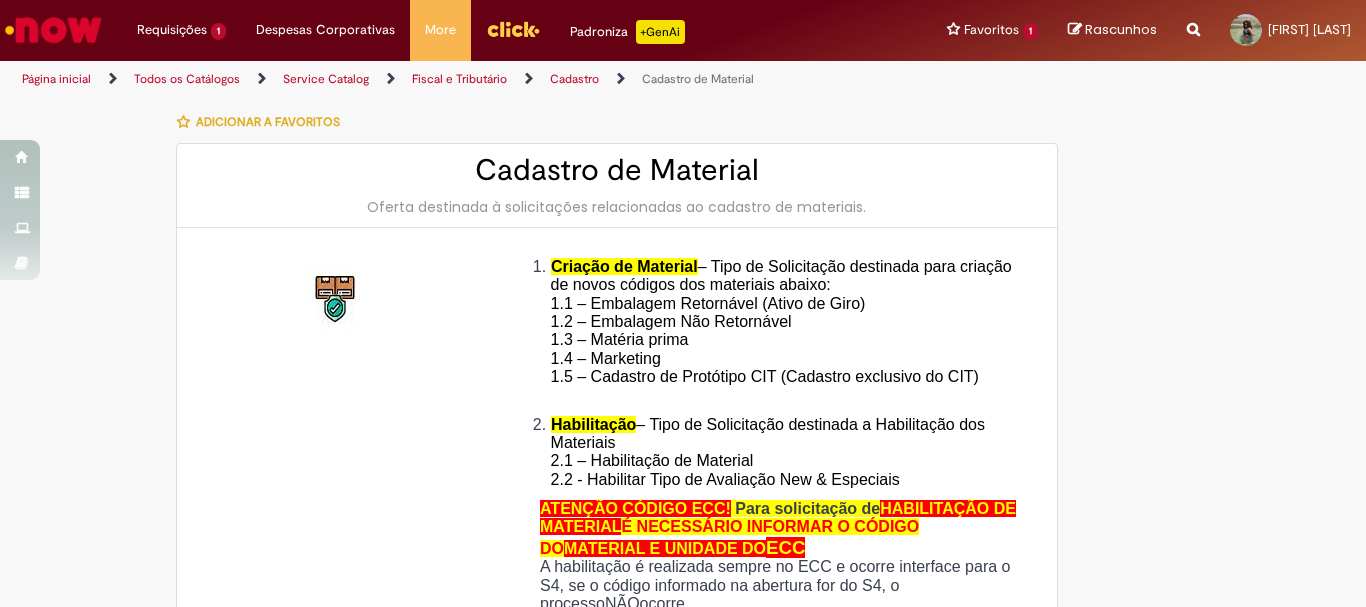 type on "********" 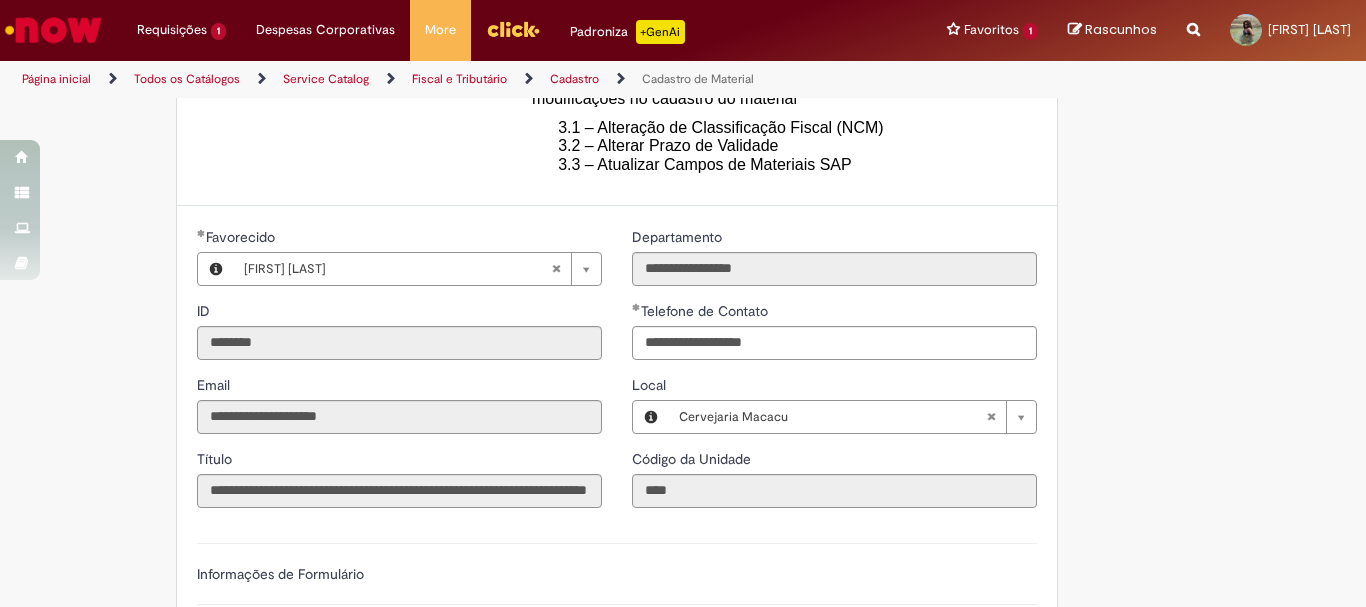 scroll, scrollTop: 800, scrollLeft: 0, axis: vertical 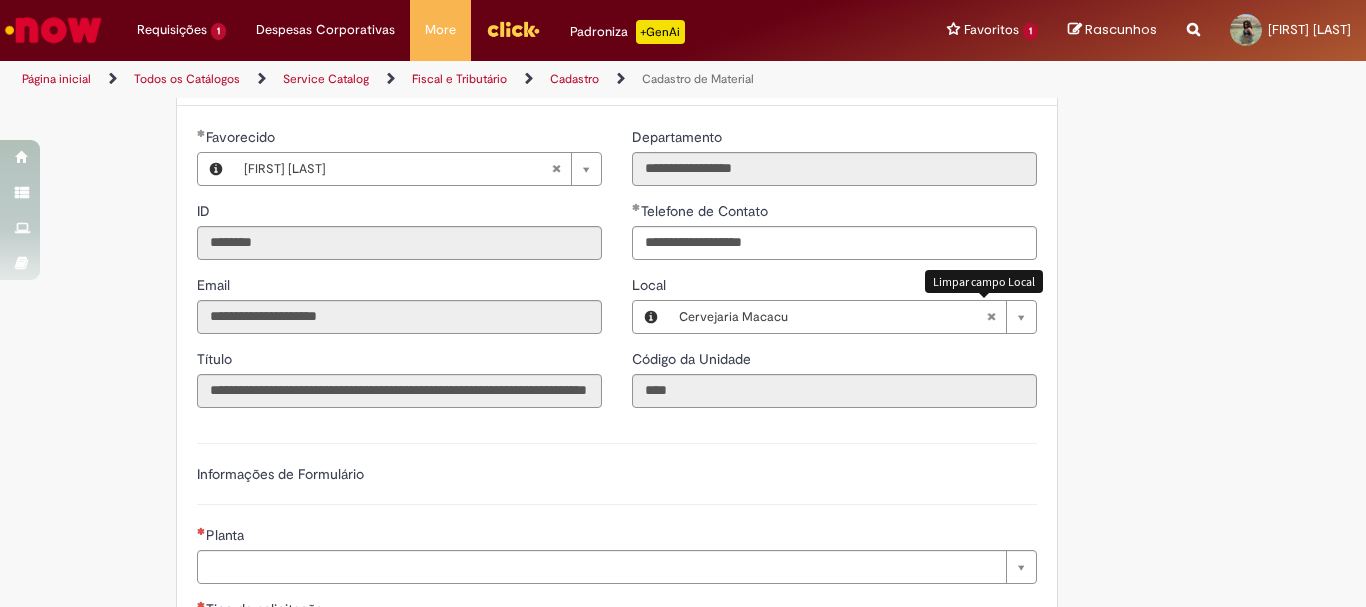 click at bounding box center [991, 317] 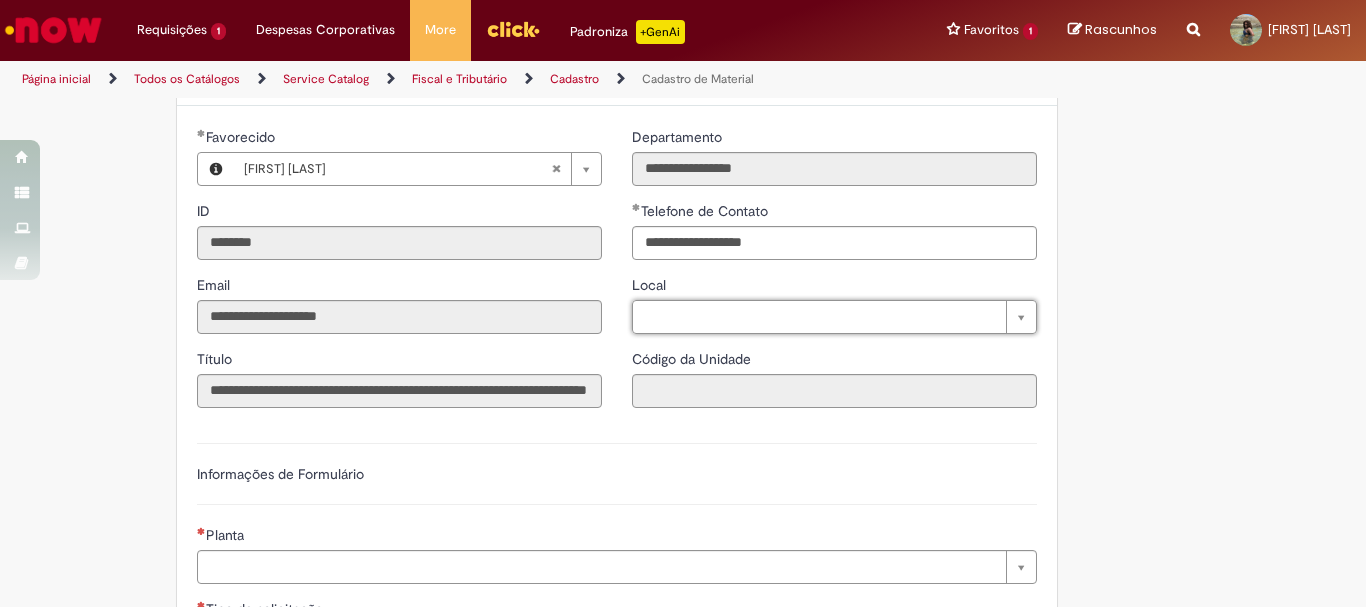 scroll, scrollTop: 0, scrollLeft: 0, axis: both 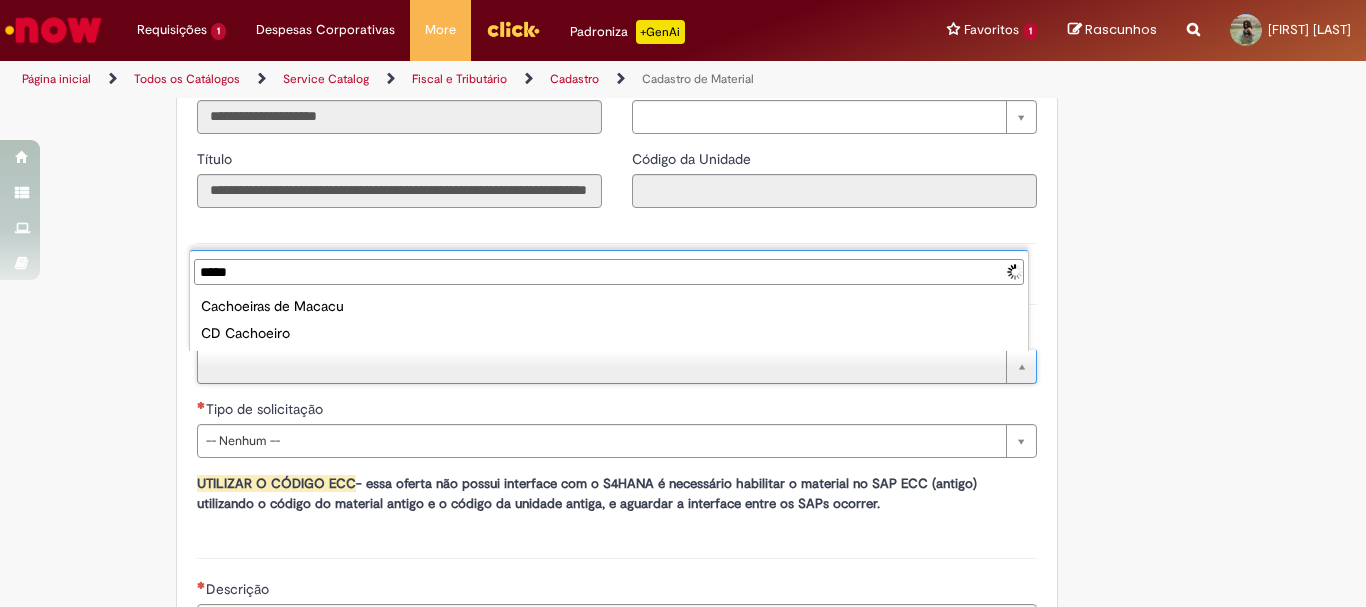 type on "******" 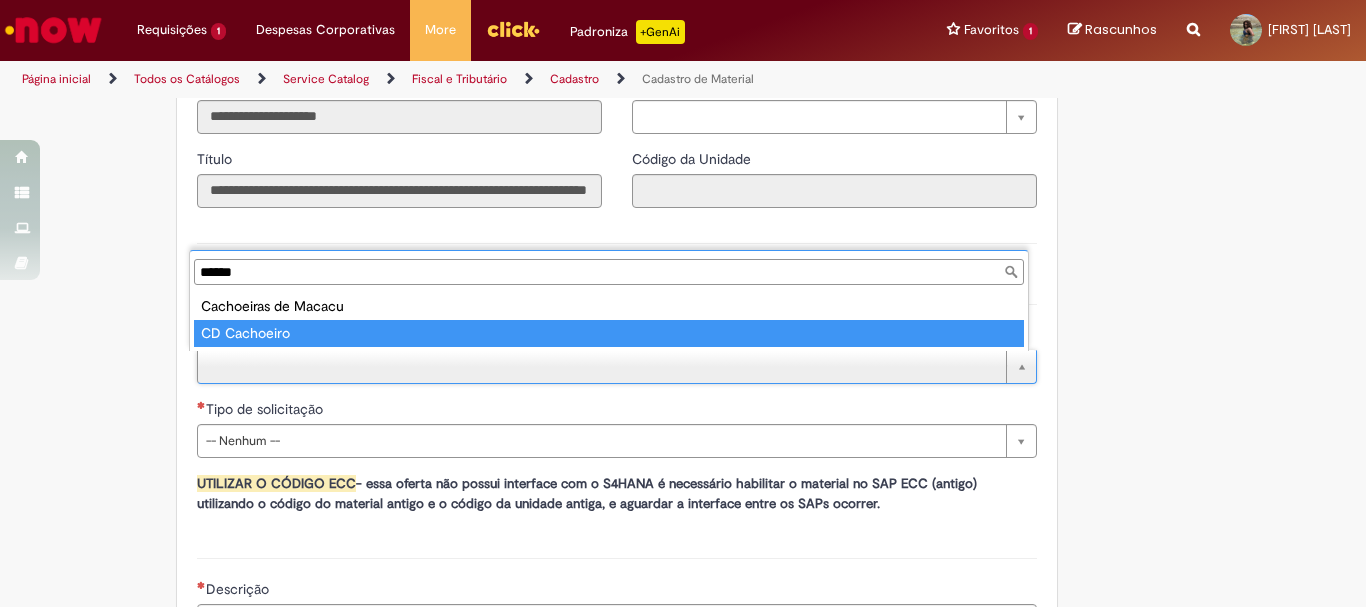 type on "**********" 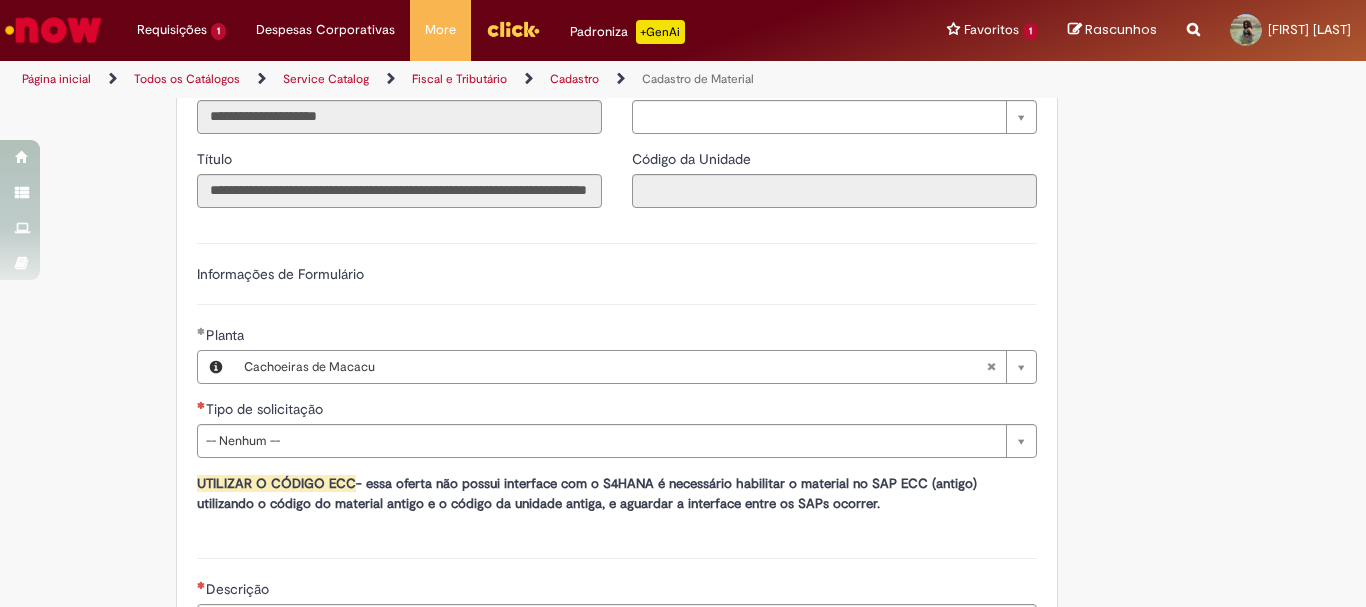 click on "Tipo de solicitação" at bounding box center [617, 411] 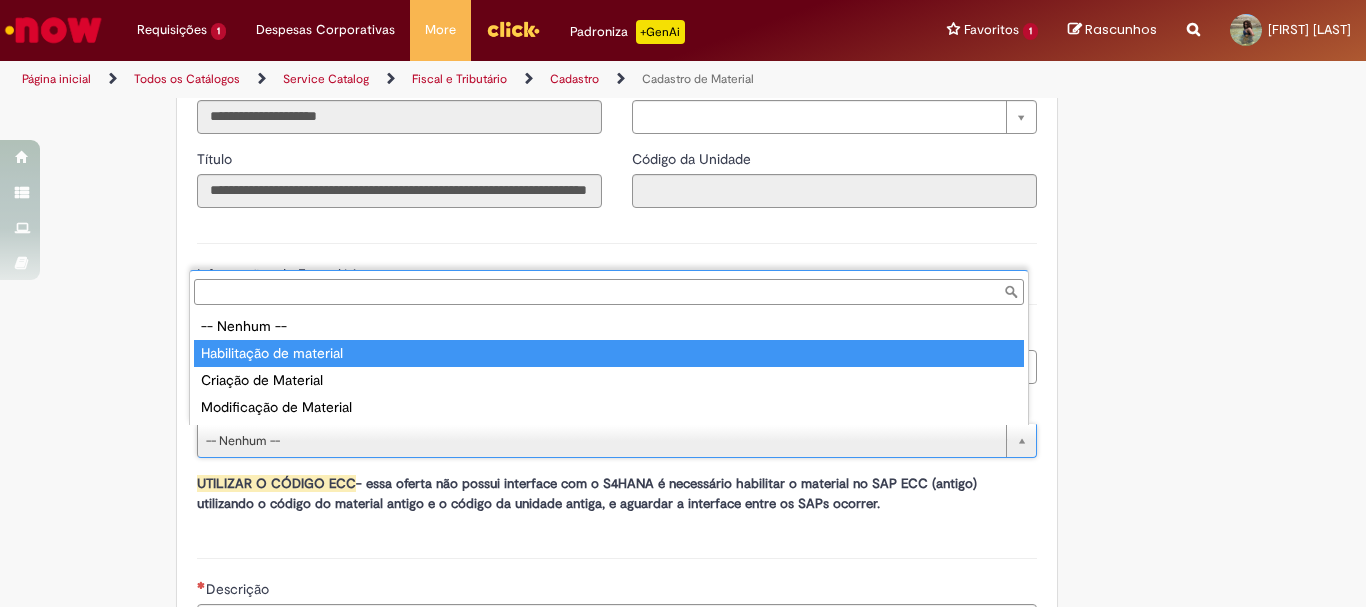select on "**********" 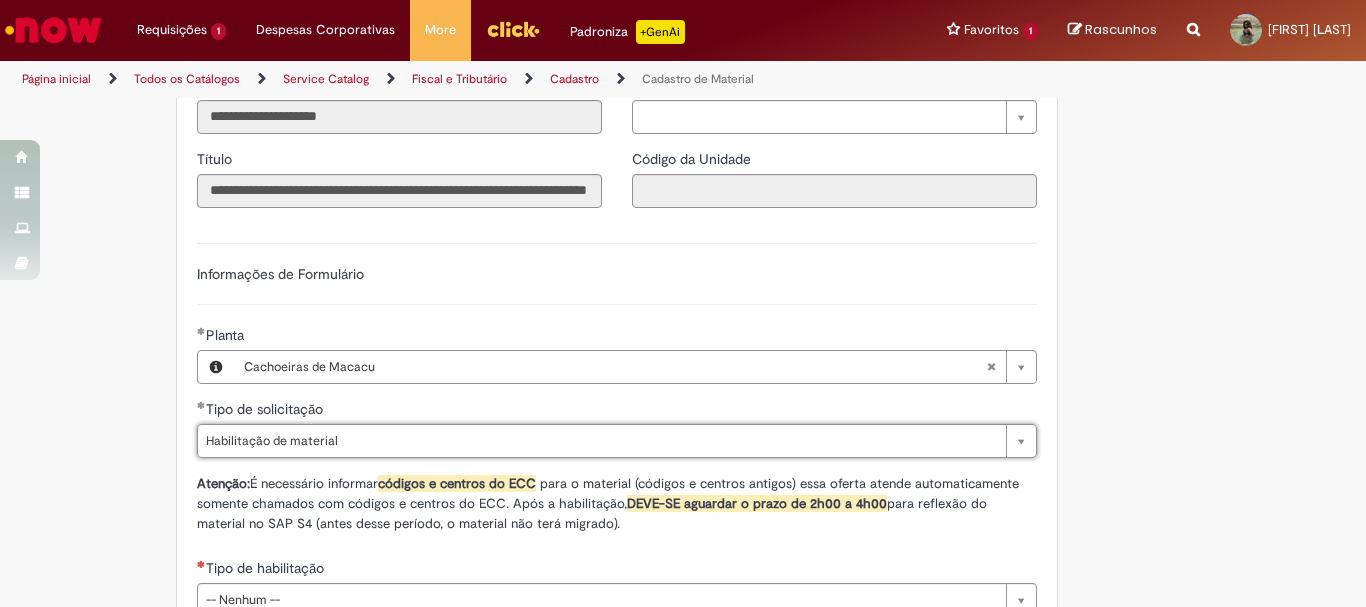 scroll, scrollTop: 1200, scrollLeft: 0, axis: vertical 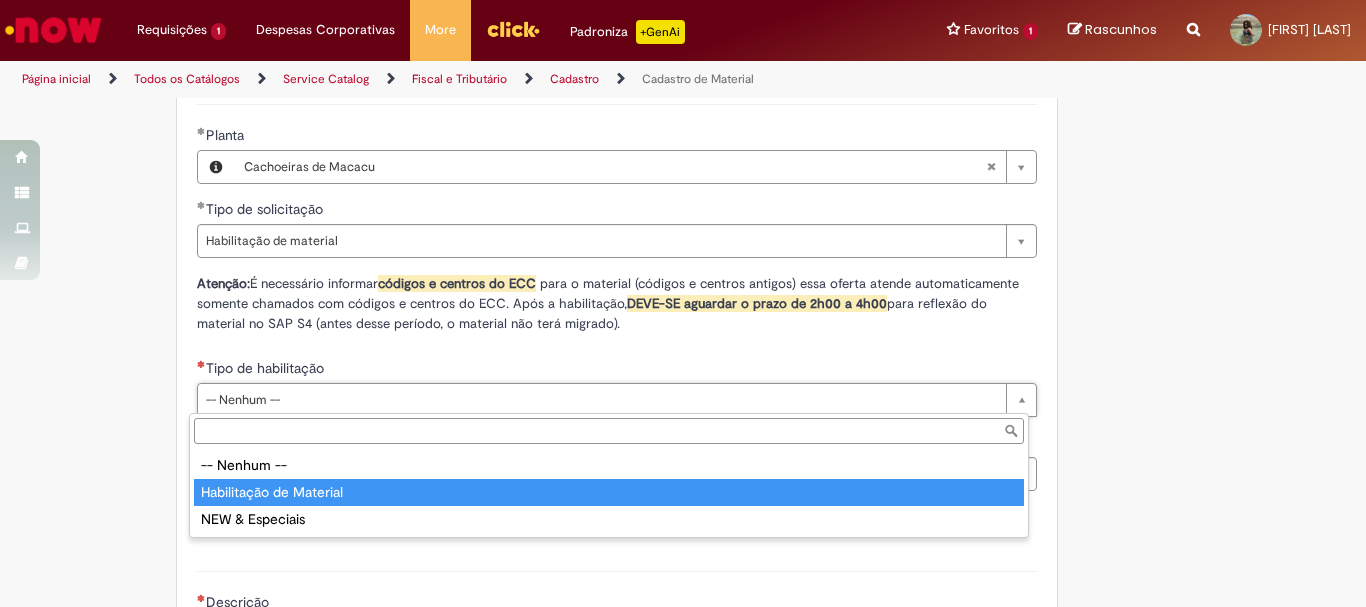 type on "**********" 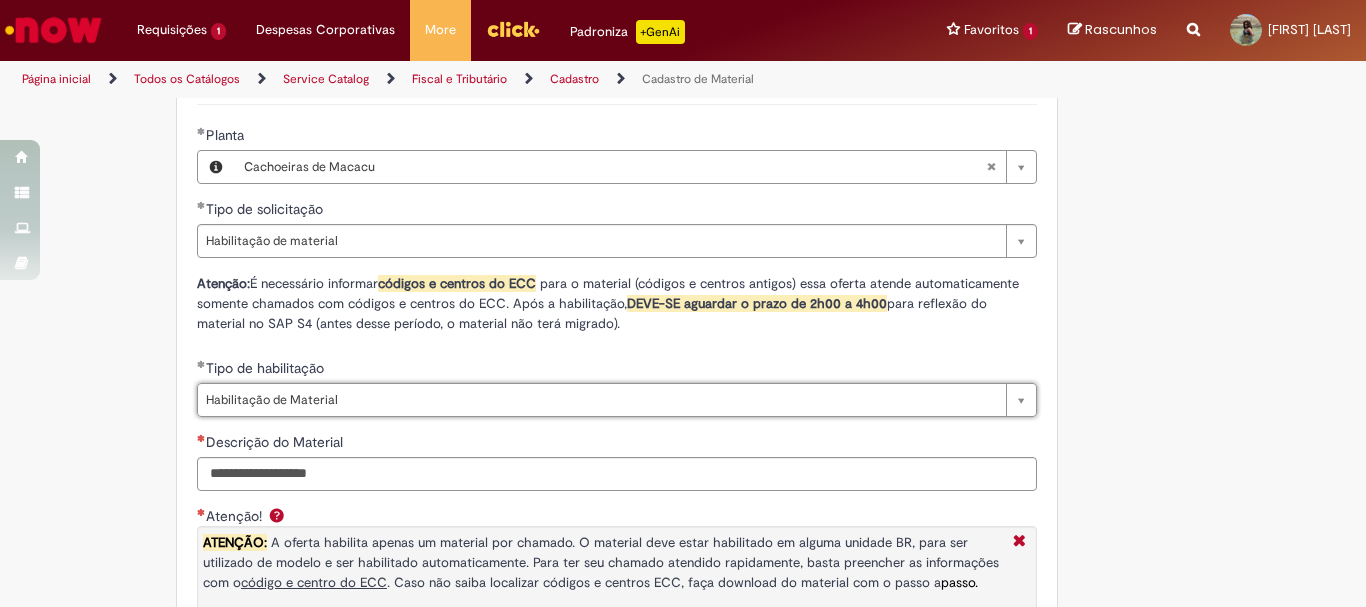 scroll, scrollTop: 1400, scrollLeft: 0, axis: vertical 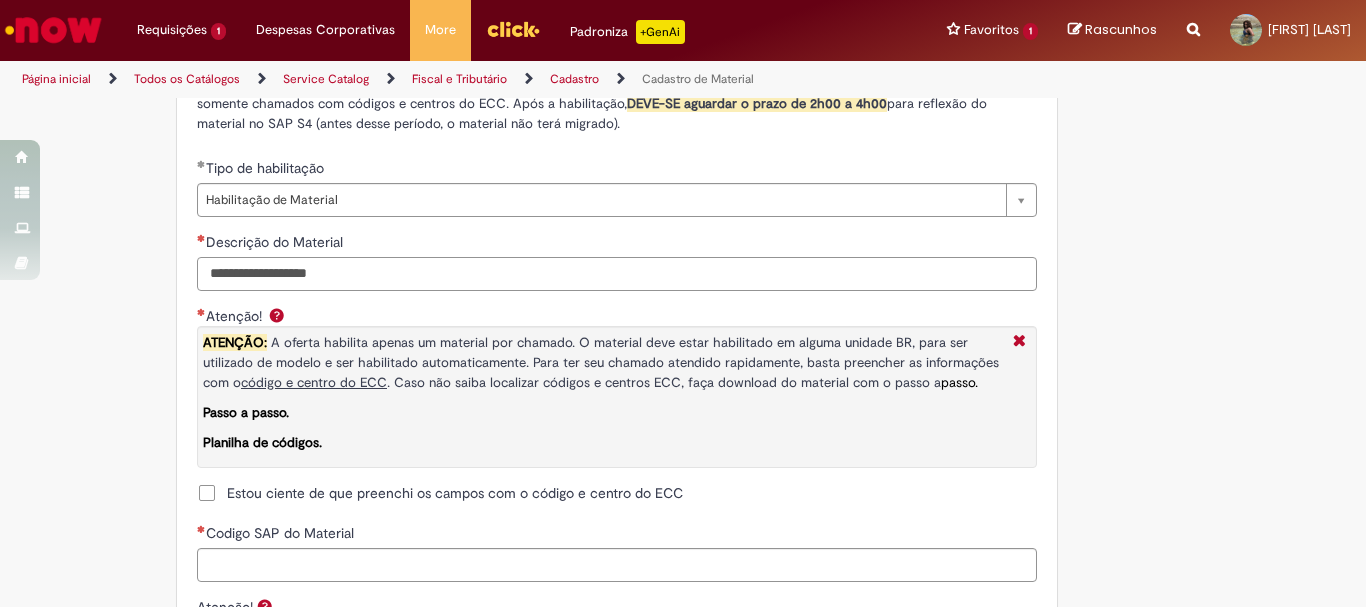 click on "Descrição do Material" at bounding box center (617, 274) 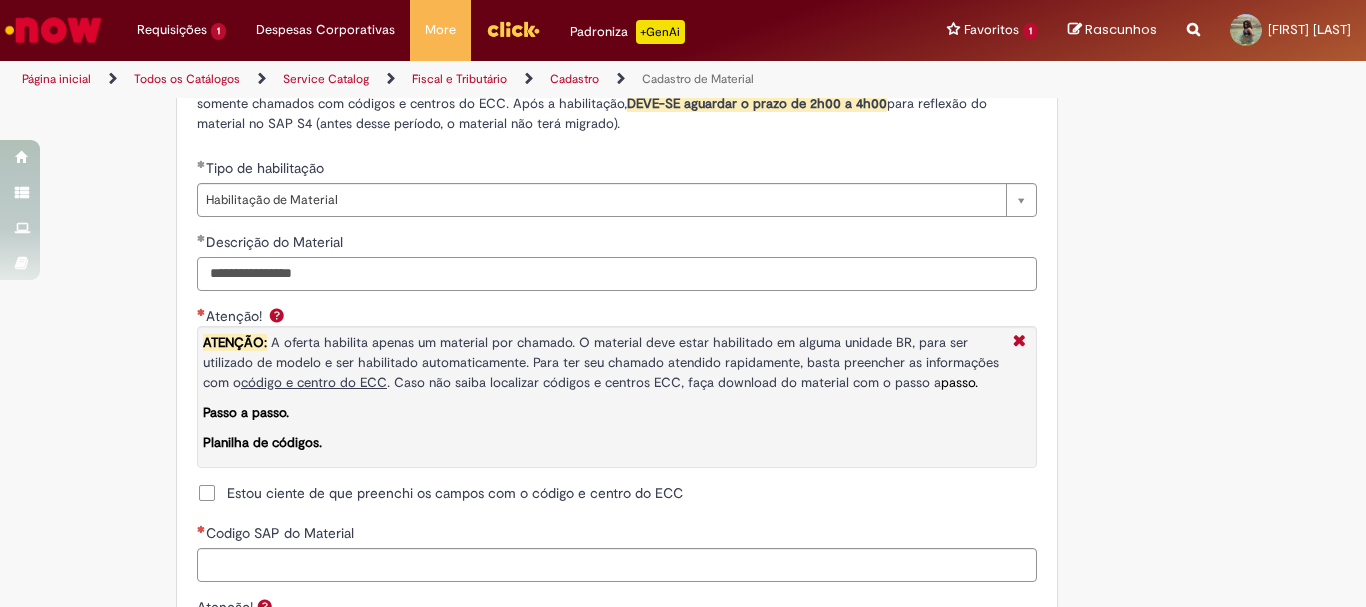 type on "**********" 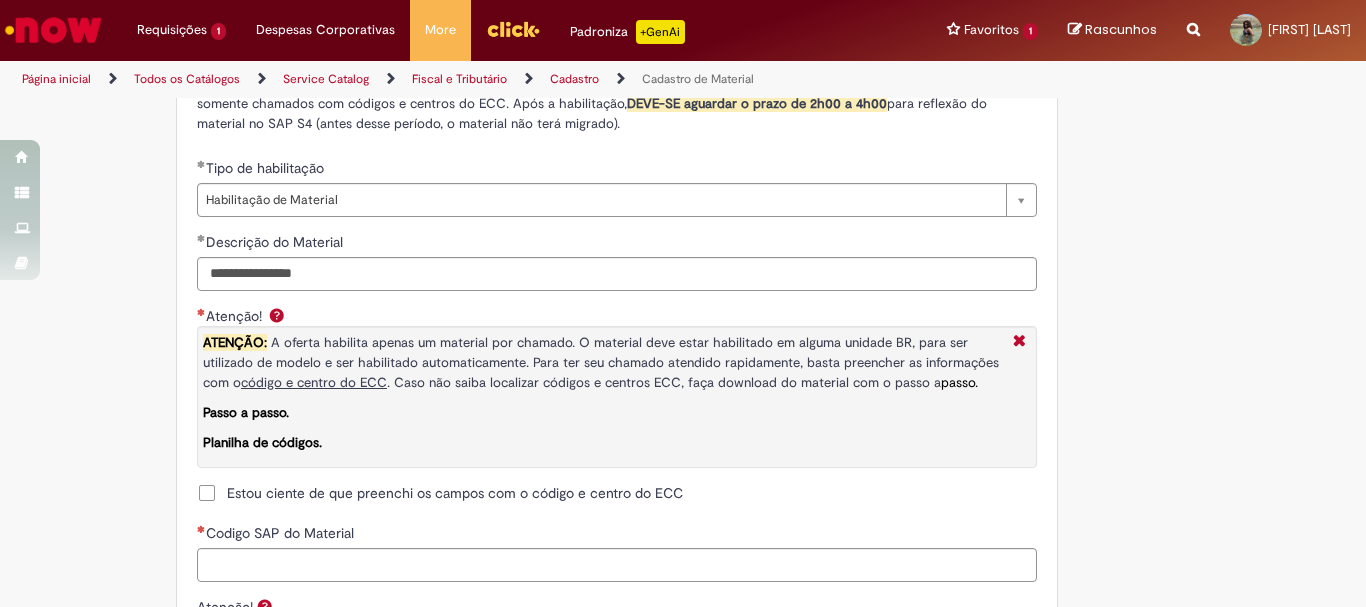 click on "Estou ciente de que preenchi os campos com o código e centro do ECC" at bounding box center [455, 493] 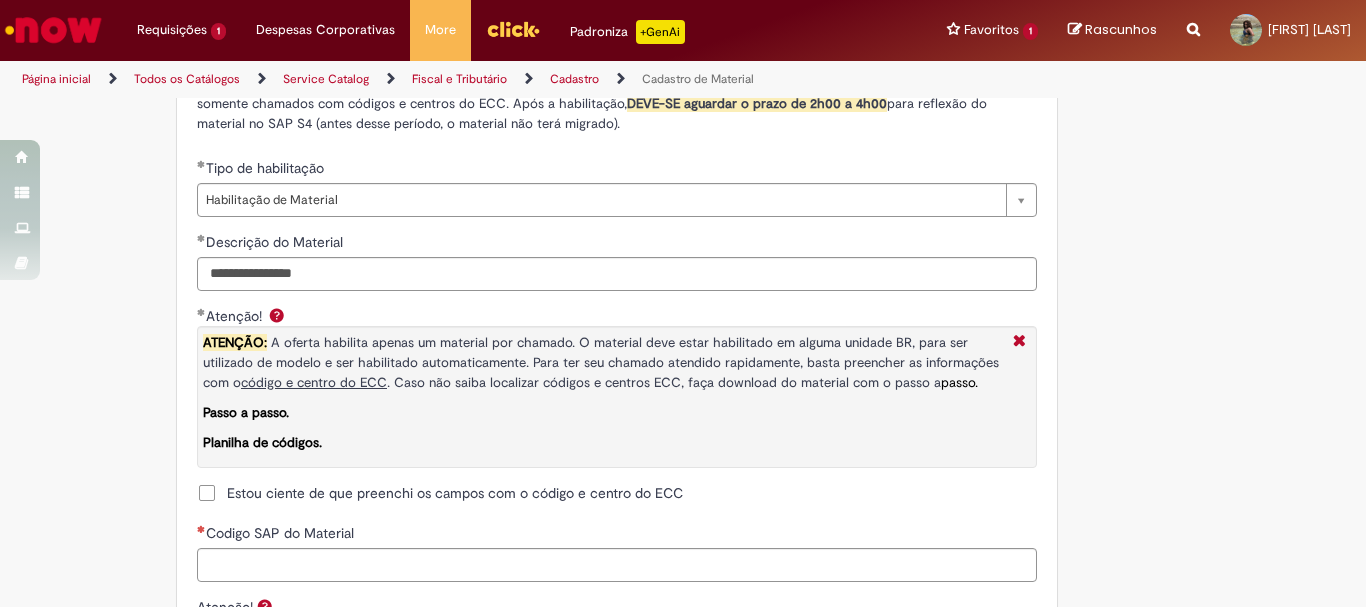 scroll, scrollTop: 1600, scrollLeft: 0, axis: vertical 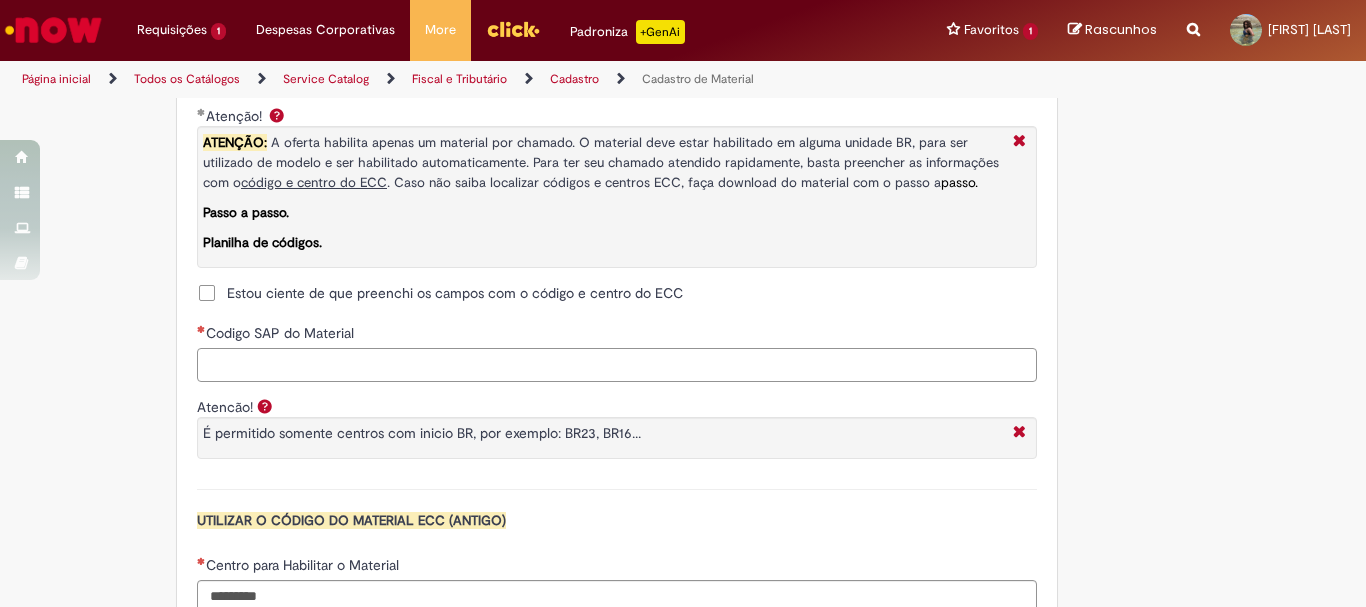 click on "Codigo SAP do Material" at bounding box center [617, 365] 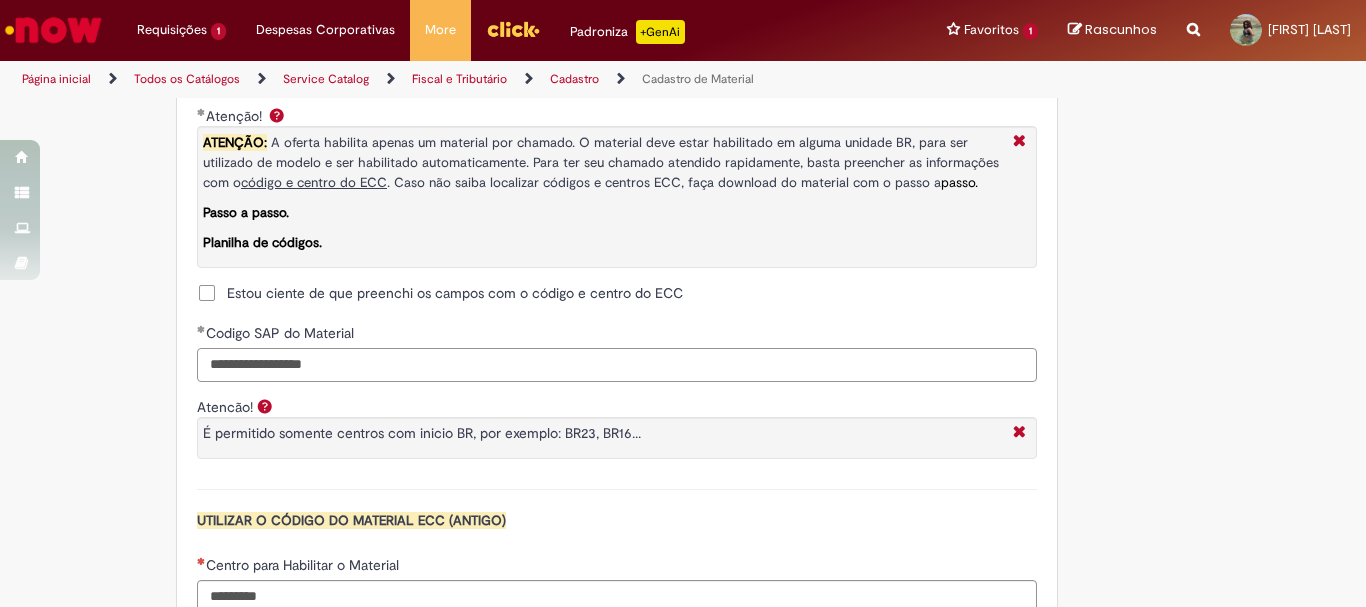click on "**********" at bounding box center (617, 365) 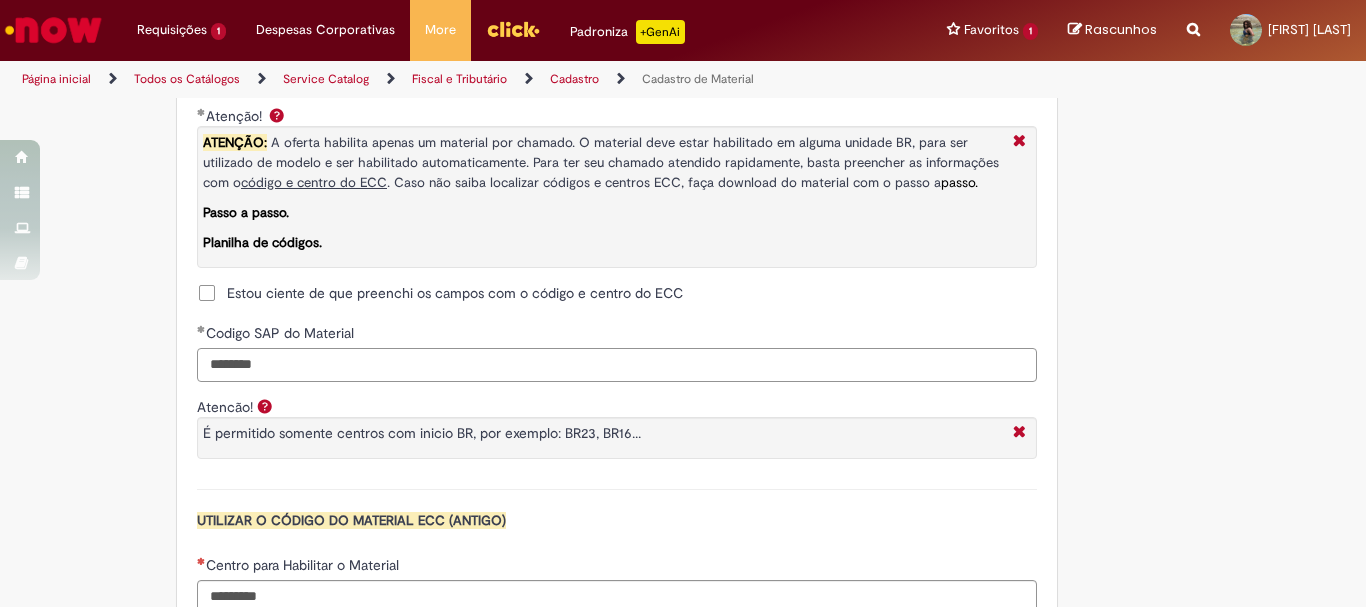 scroll, scrollTop: 1900, scrollLeft: 0, axis: vertical 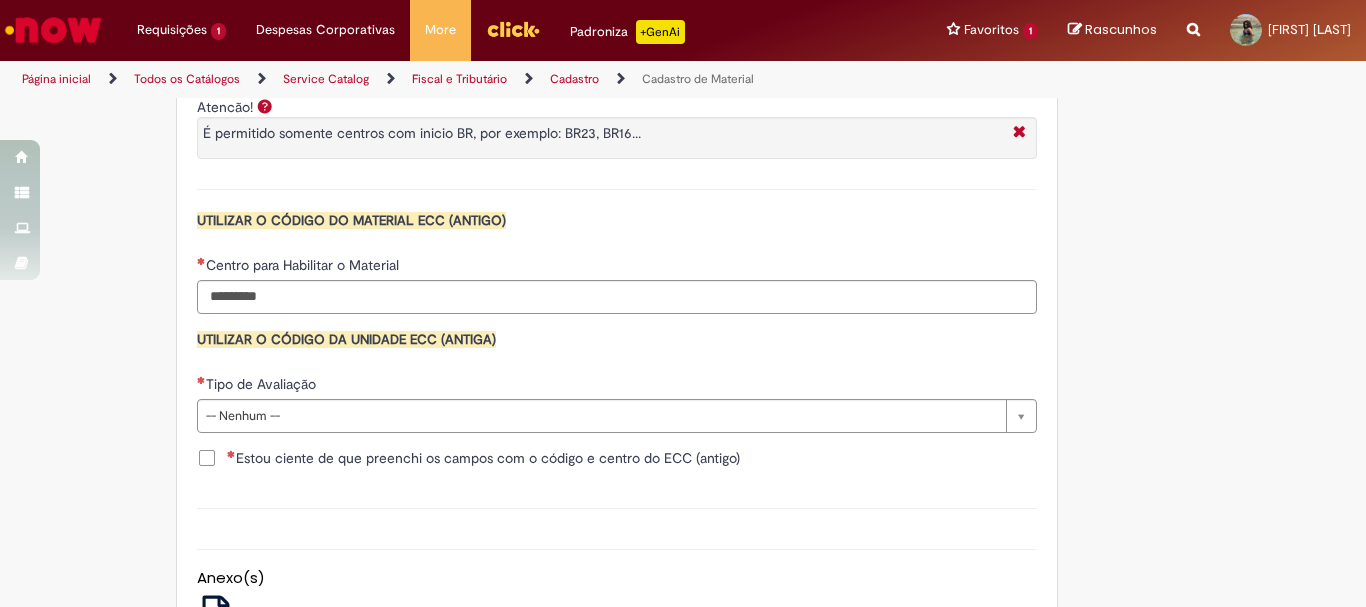 type on "********" 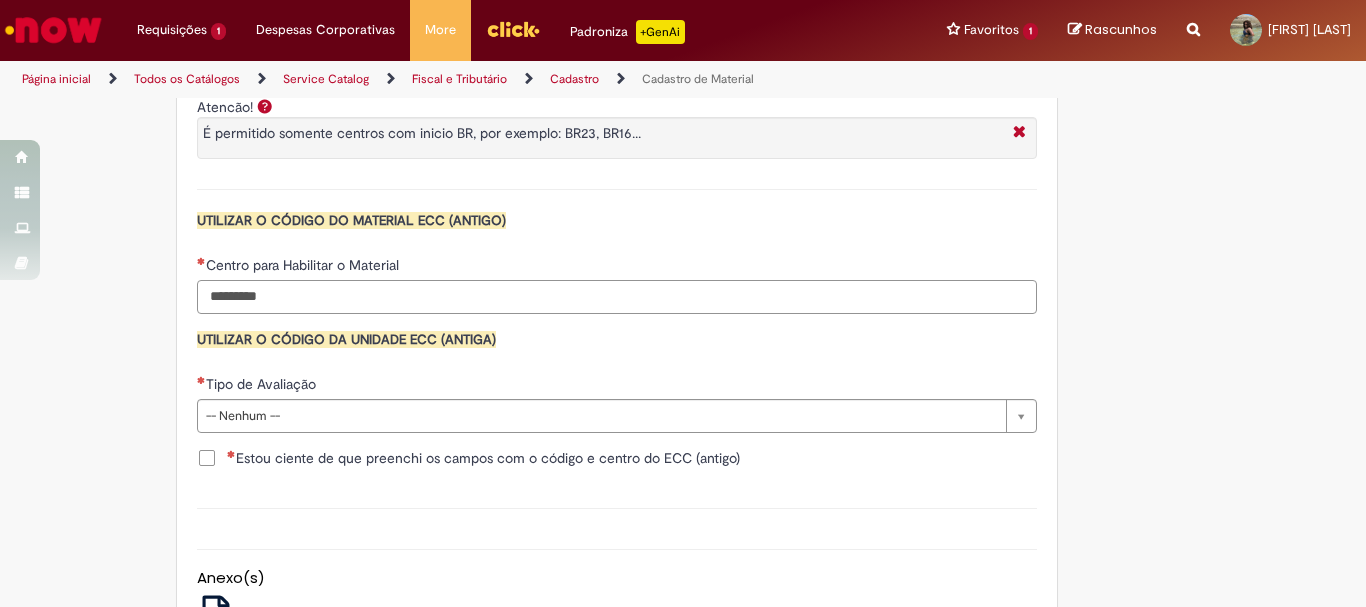 click on "Centro para Habilitar o Material" at bounding box center (617, 297) 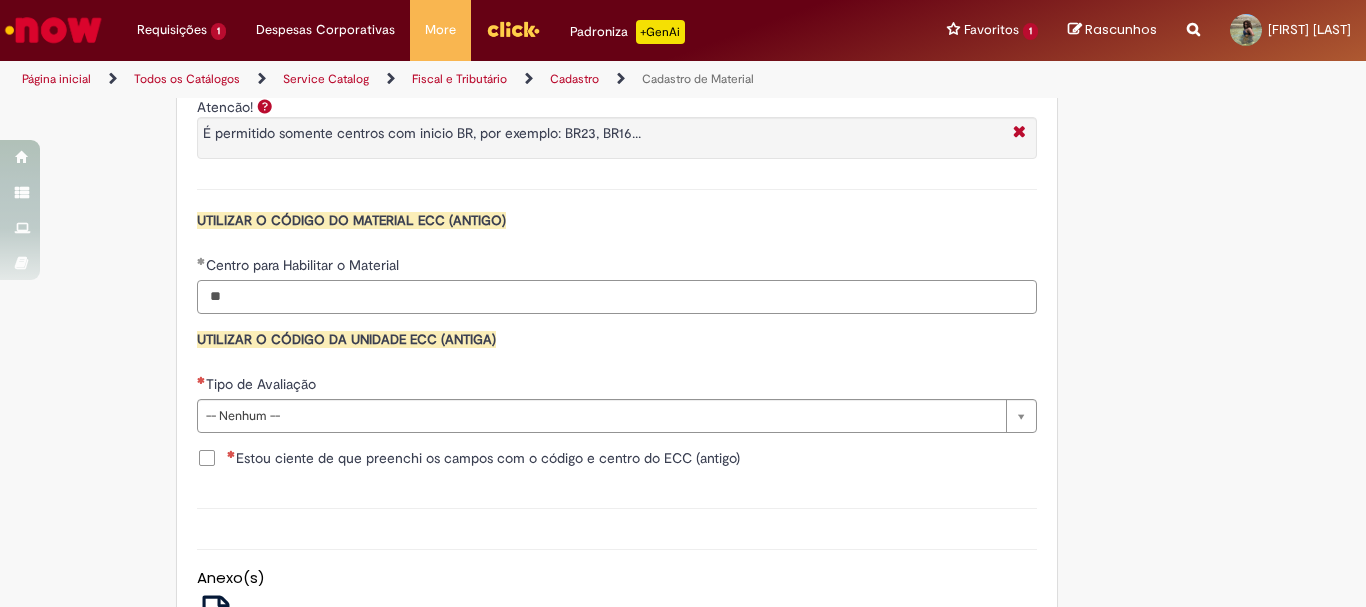 type on "*" 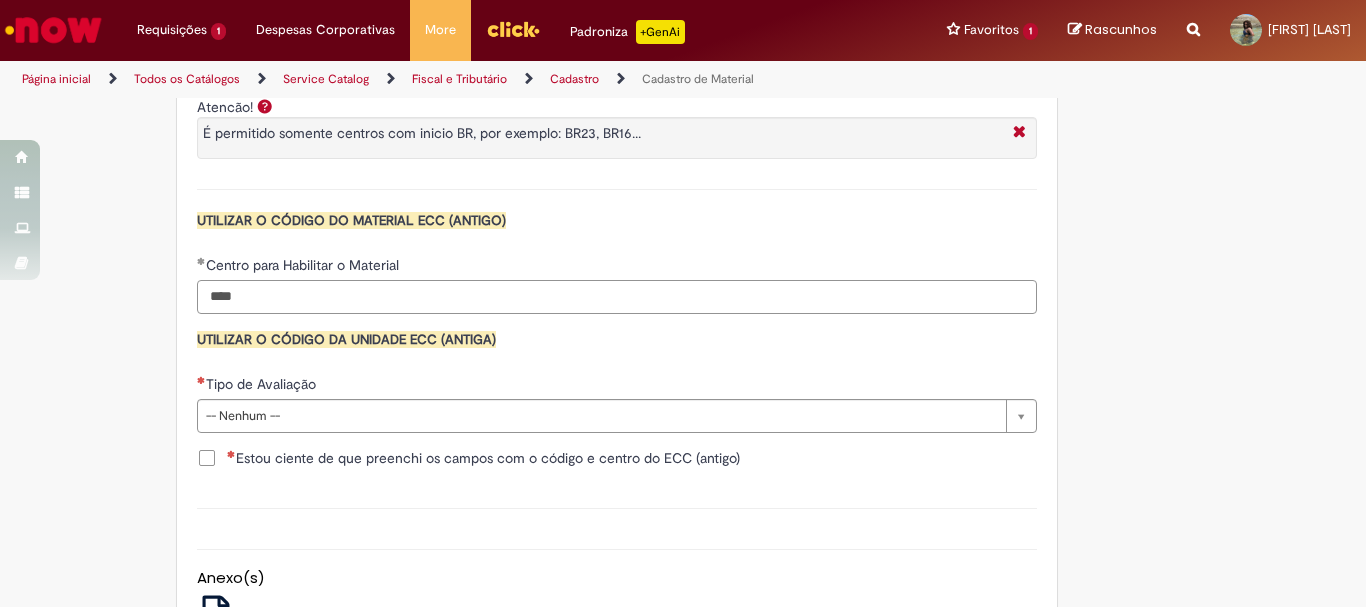 type on "****" 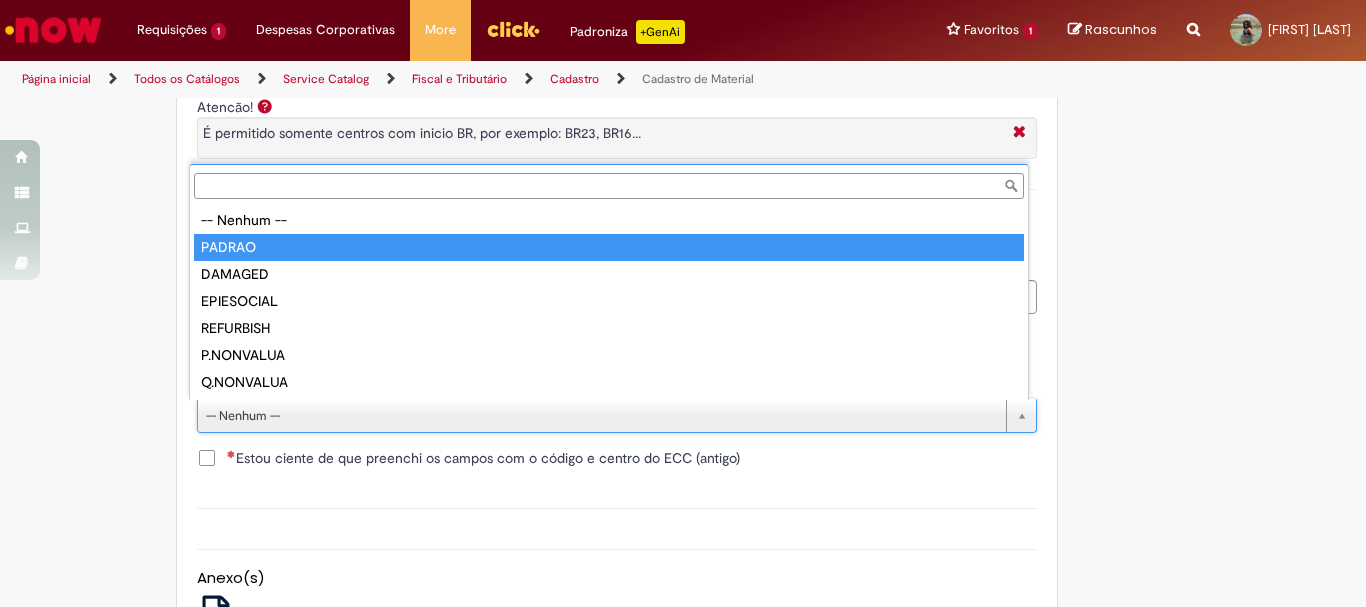 type on "******" 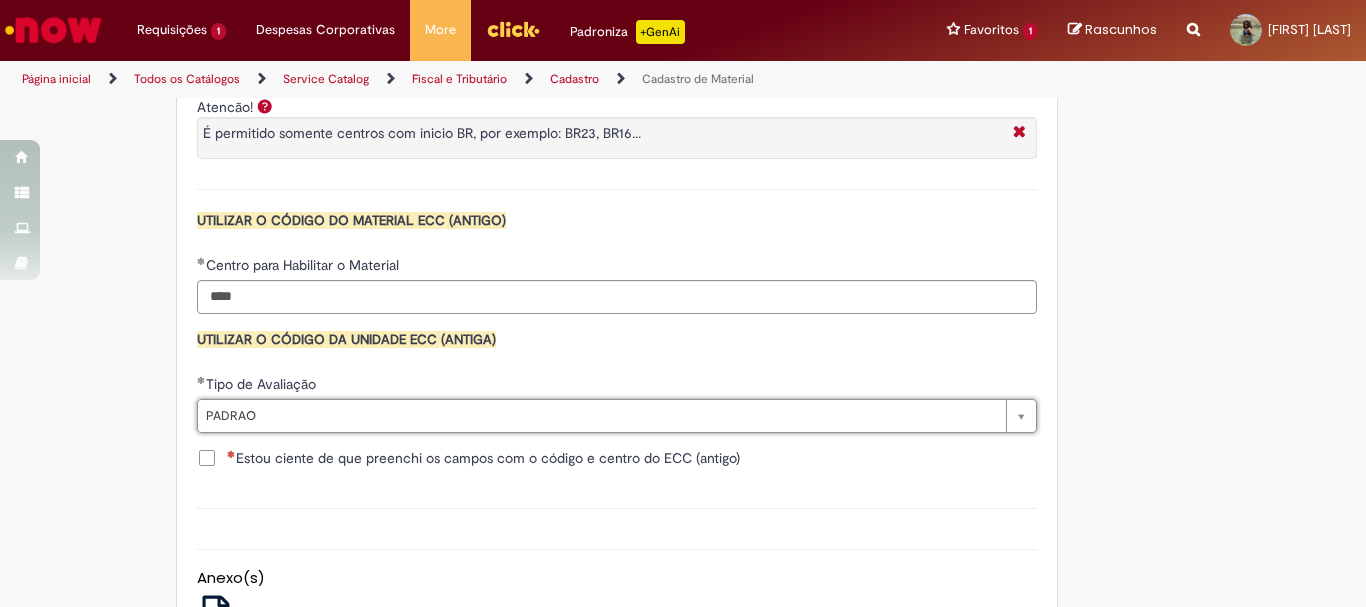 click on "Estou ciente de que preenchi os campos com o código e centro do ECC  (antigo)" at bounding box center [468, 458] 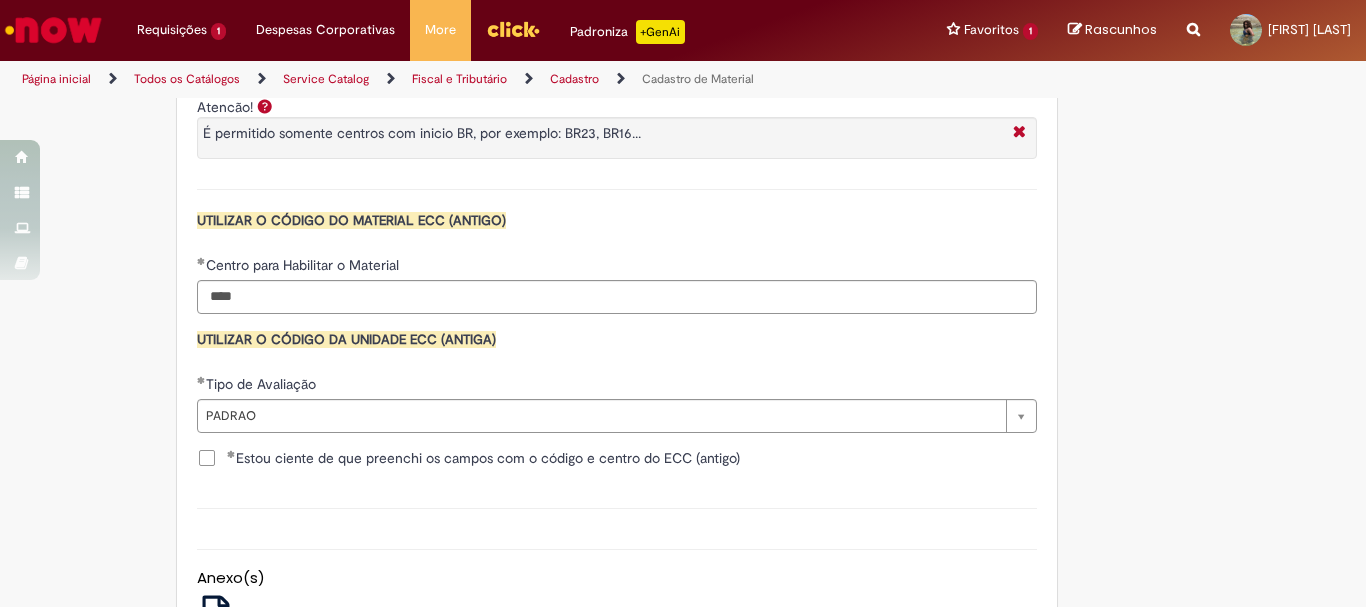 scroll, scrollTop: 2141, scrollLeft: 0, axis: vertical 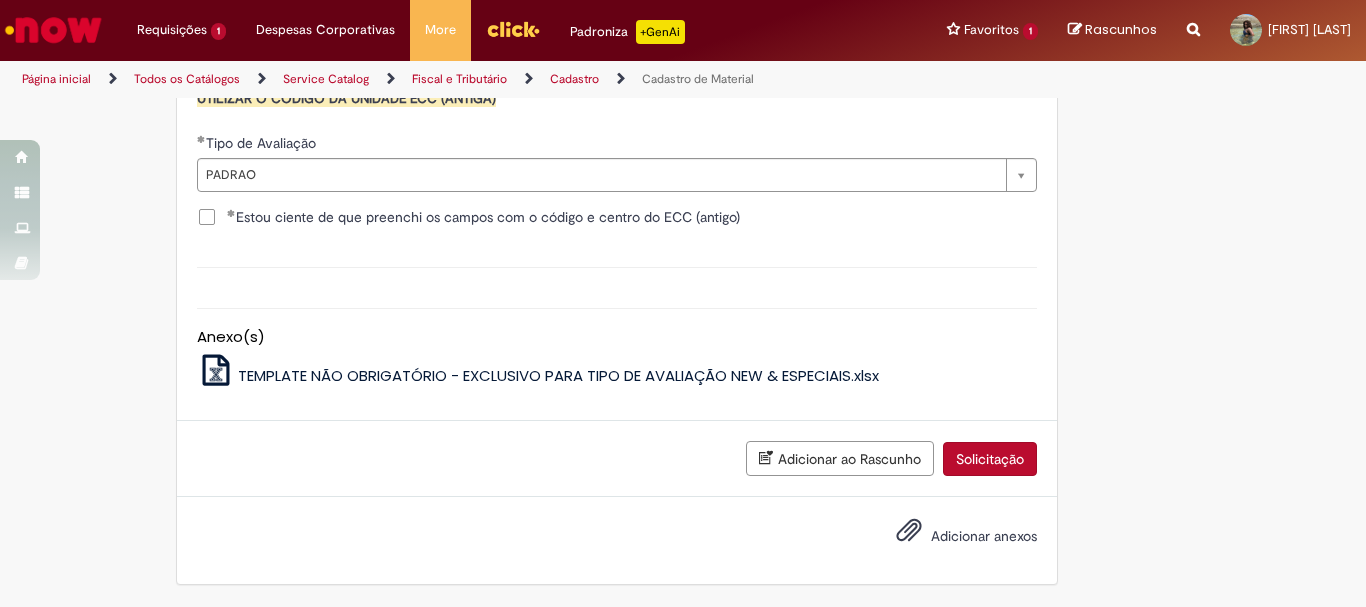 click on "Solicitação" at bounding box center [990, 459] 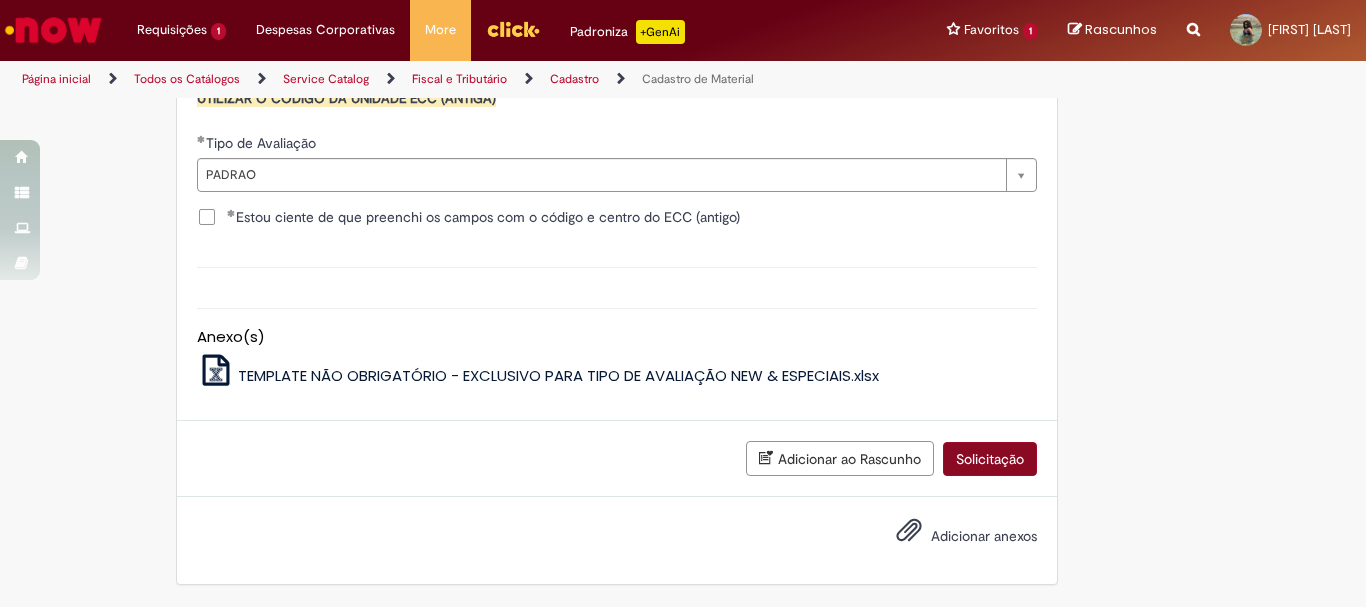 scroll, scrollTop: 2095, scrollLeft: 0, axis: vertical 